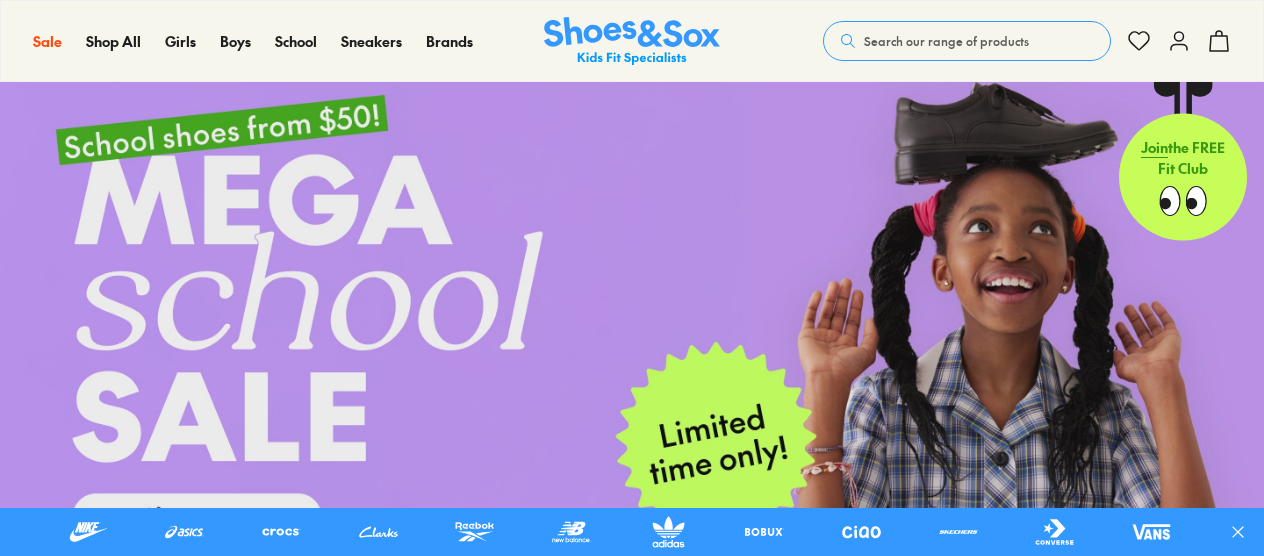 scroll, scrollTop: 1054, scrollLeft: 0, axis: vertical 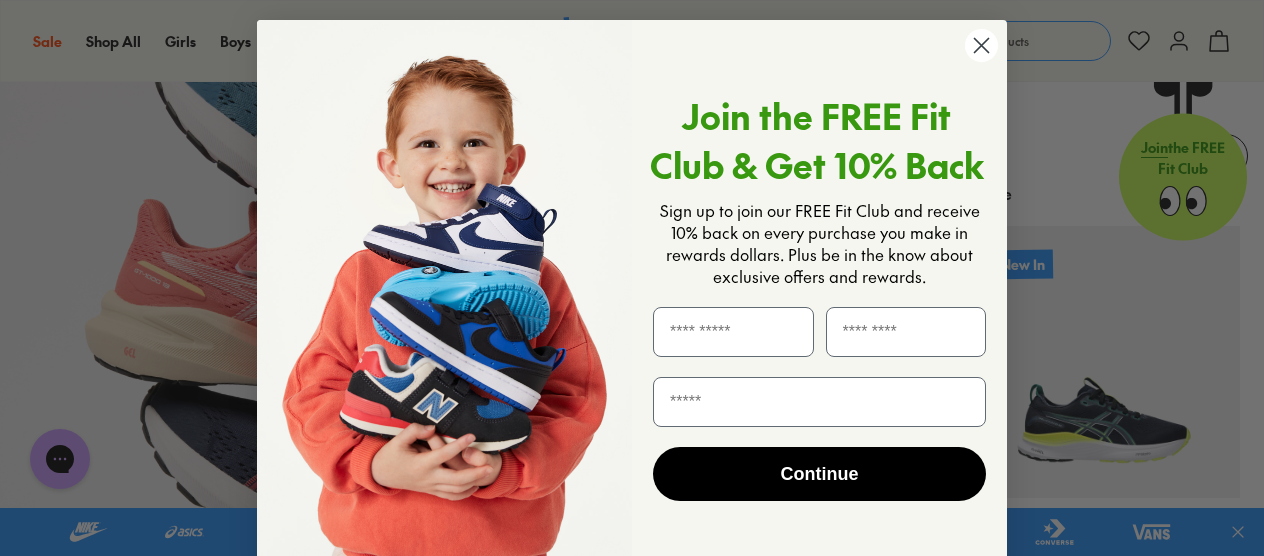 click 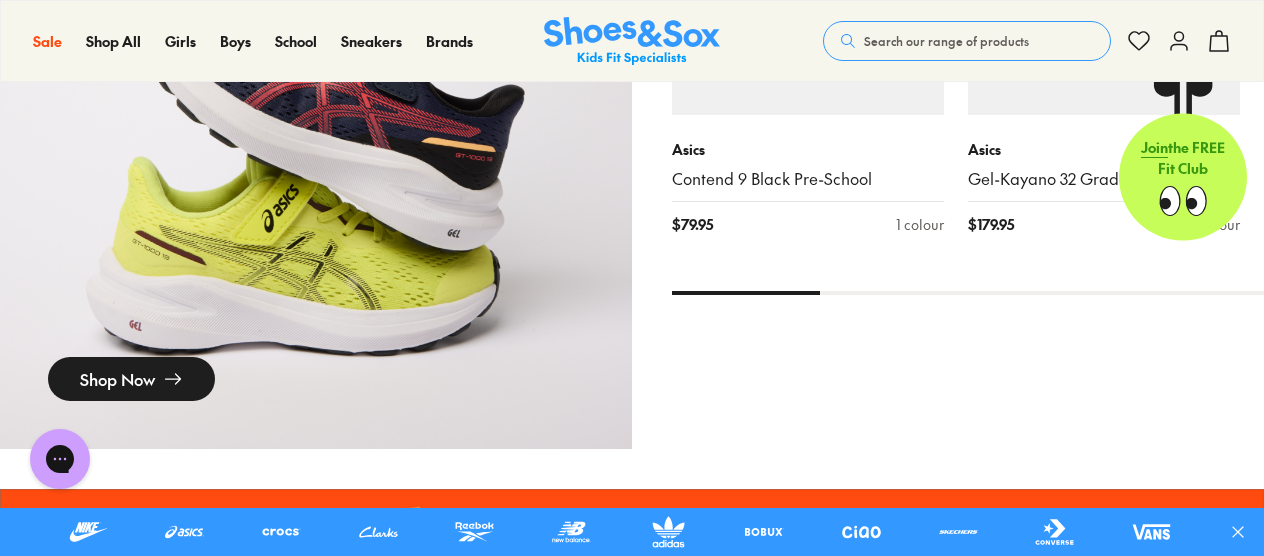 scroll, scrollTop: 2023, scrollLeft: 0, axis: vertical 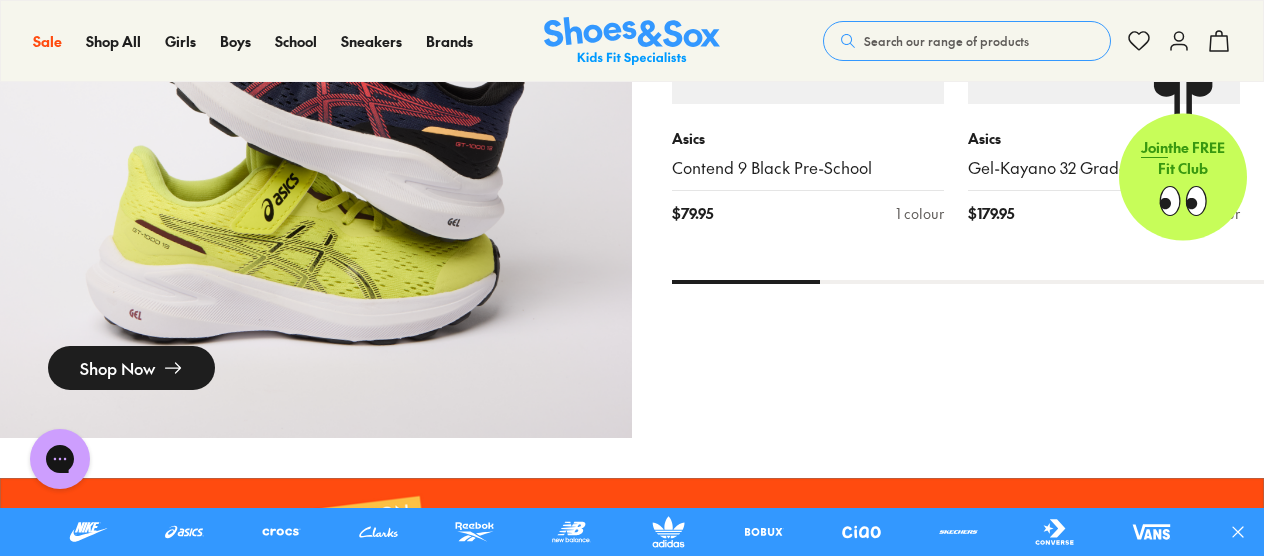 click on "Shop Now" at bounding box center [131, 368] 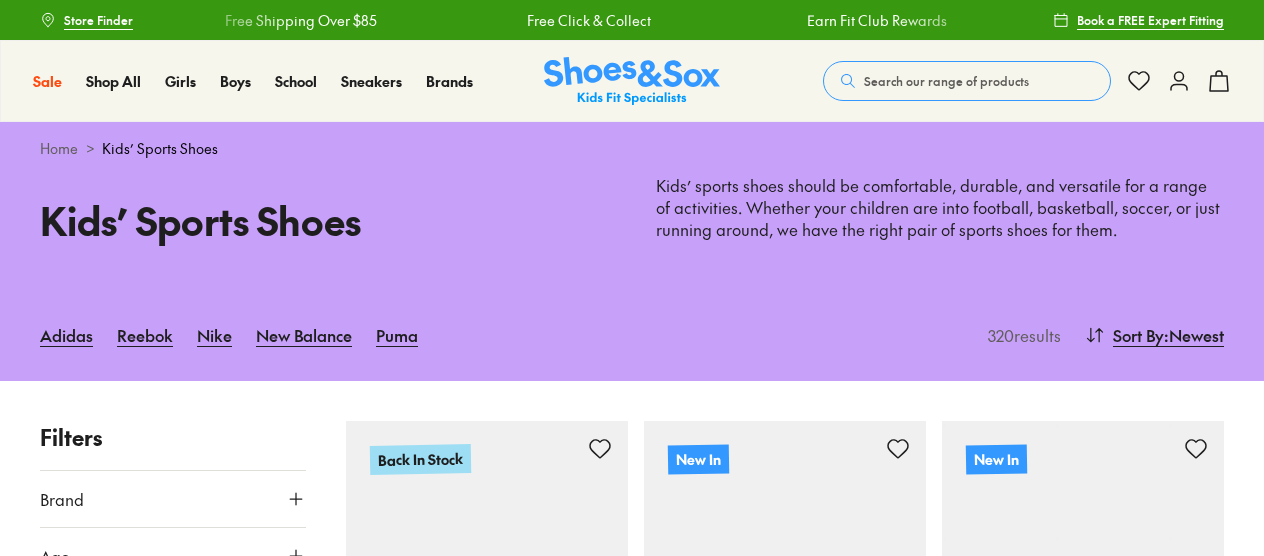 scroll, scrollTop: 104, scrollLeft: 0, axis: vertical 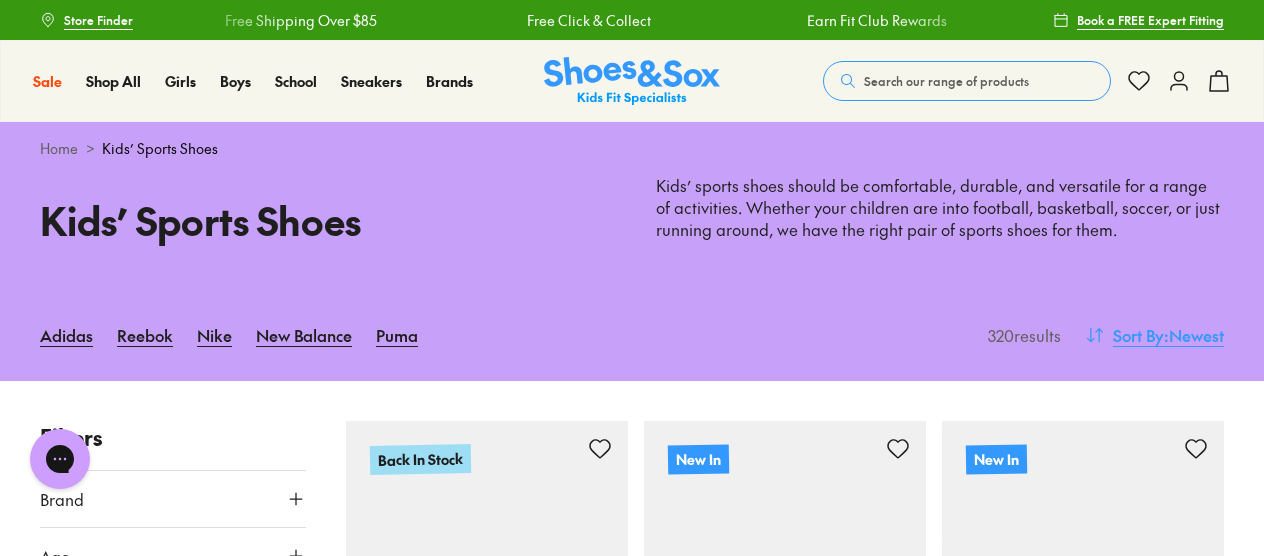 click on "Sort By" at bounding box center [1138, 335] 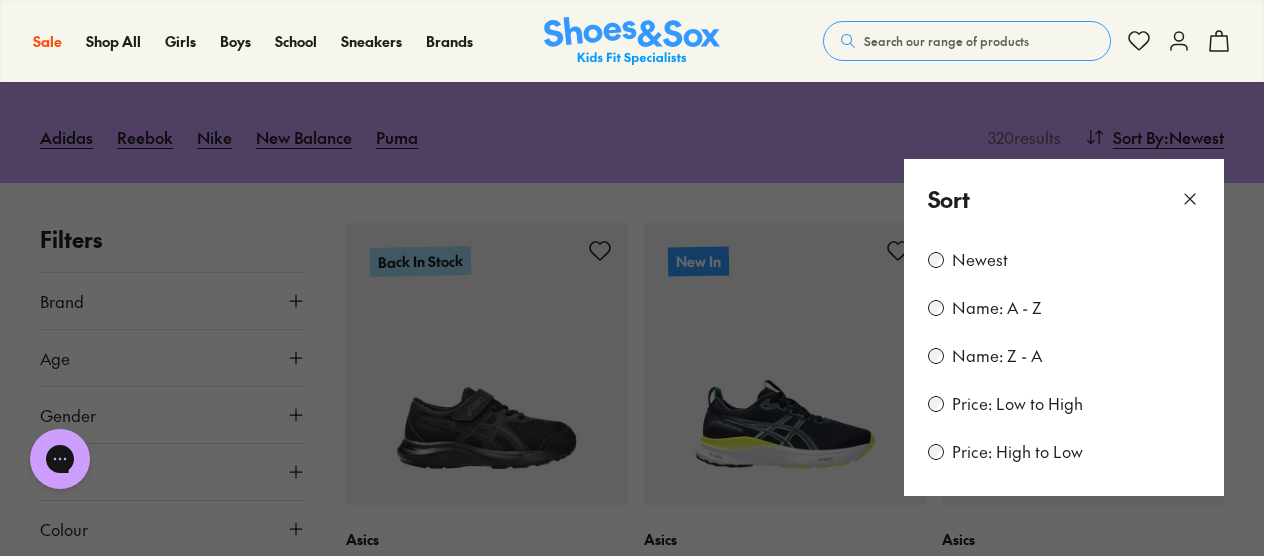 scroll, scrollTop: 222, scrollLeft: 0, axis: vertical 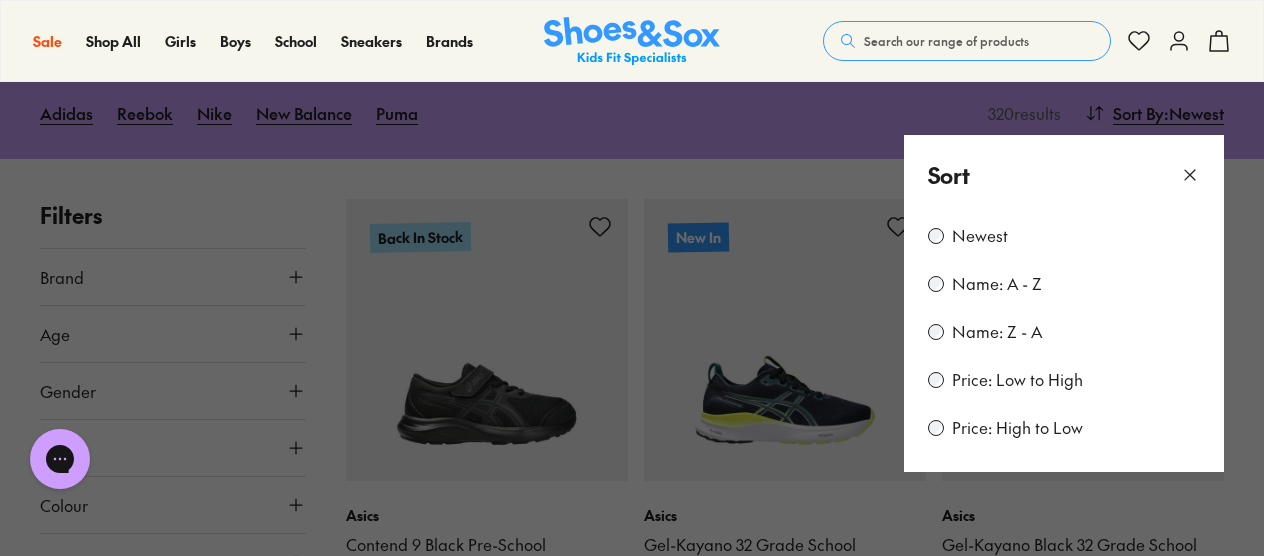 click on "Price: Low to High" at bounding box center [1017, 380] 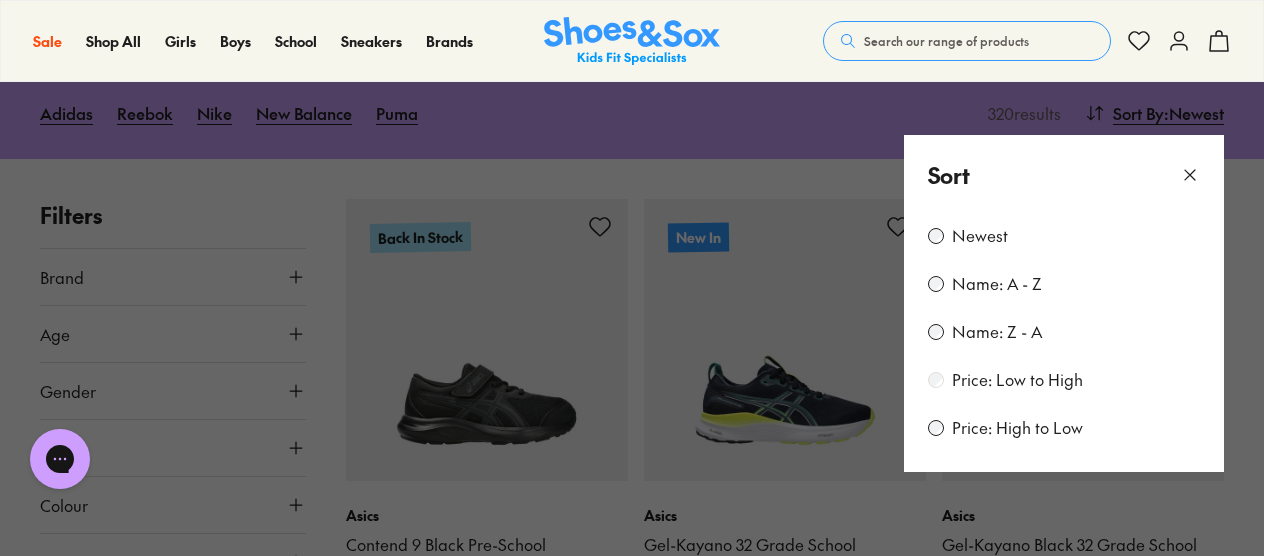scroll, scrollTop: 0, scrollLeft: 0, axis: both 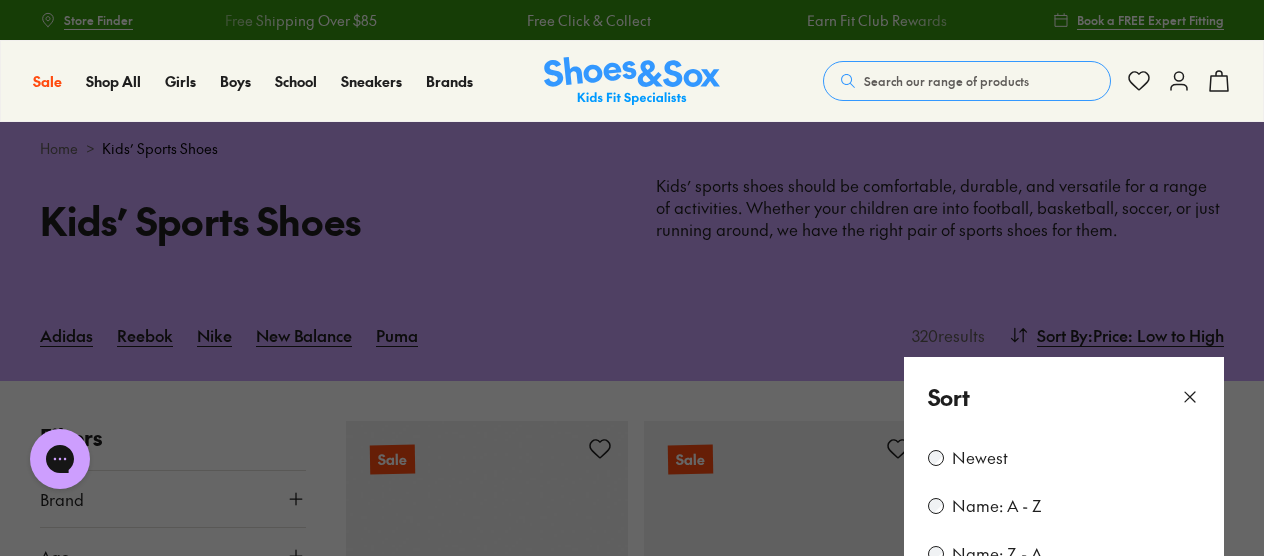click 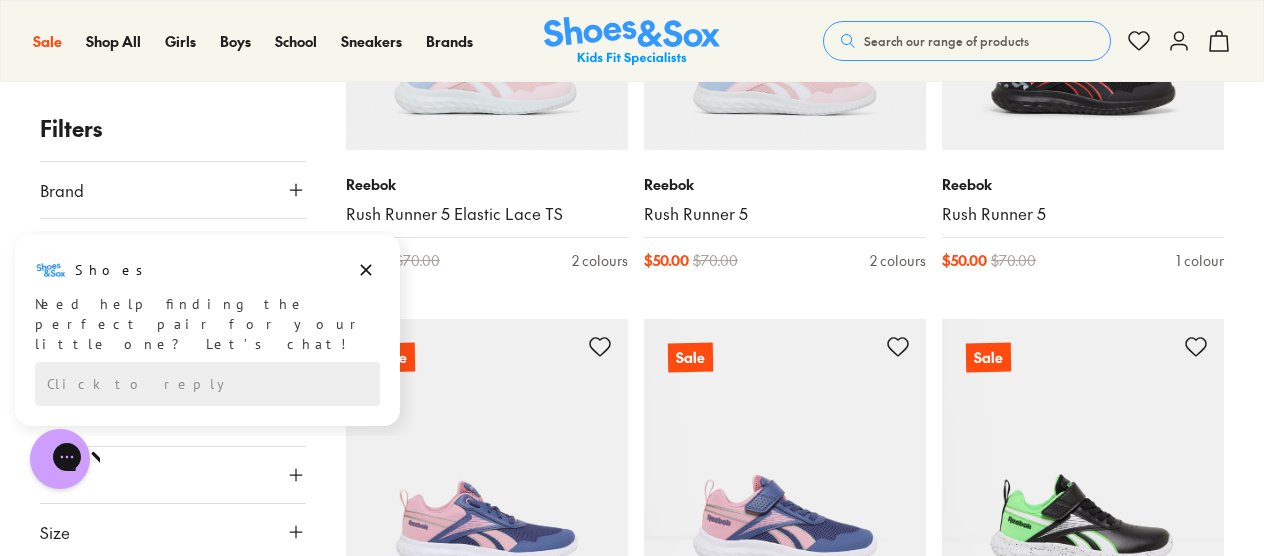 scroll, scrollTop: 3374, scrollLeft: 0, axis: vertical 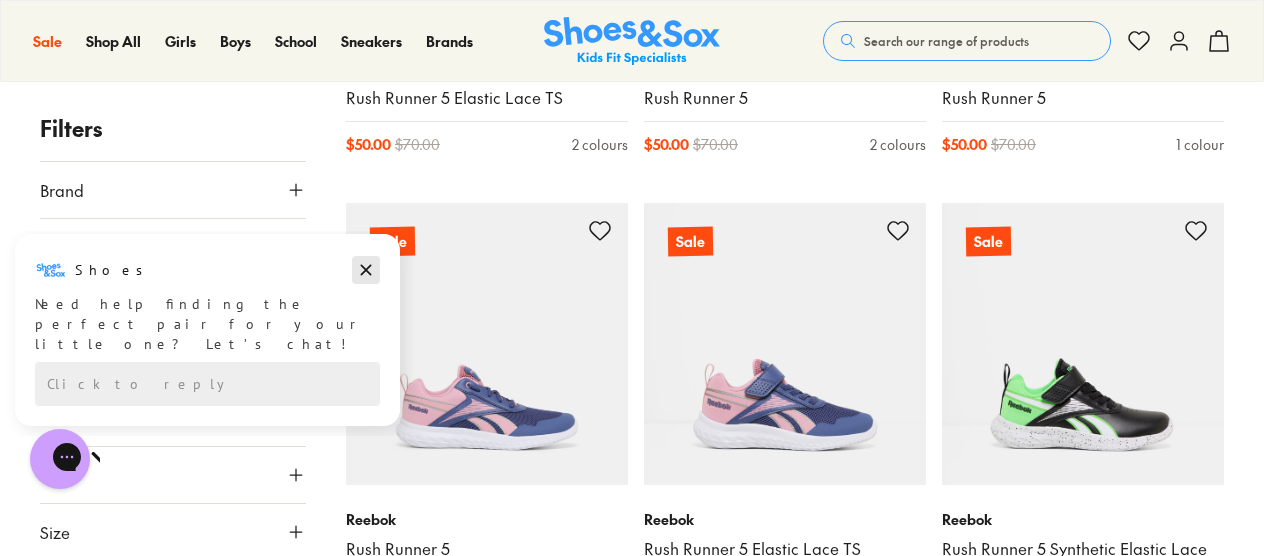 click 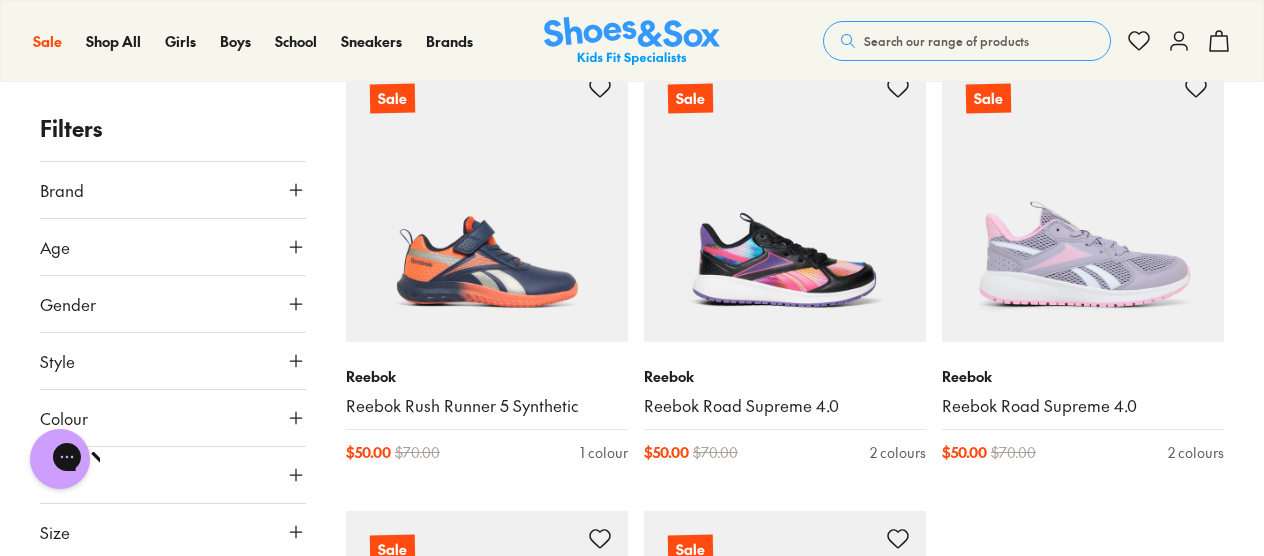 scroll, scrollTop: 4466, scrollLeft: 0, axis: vertical 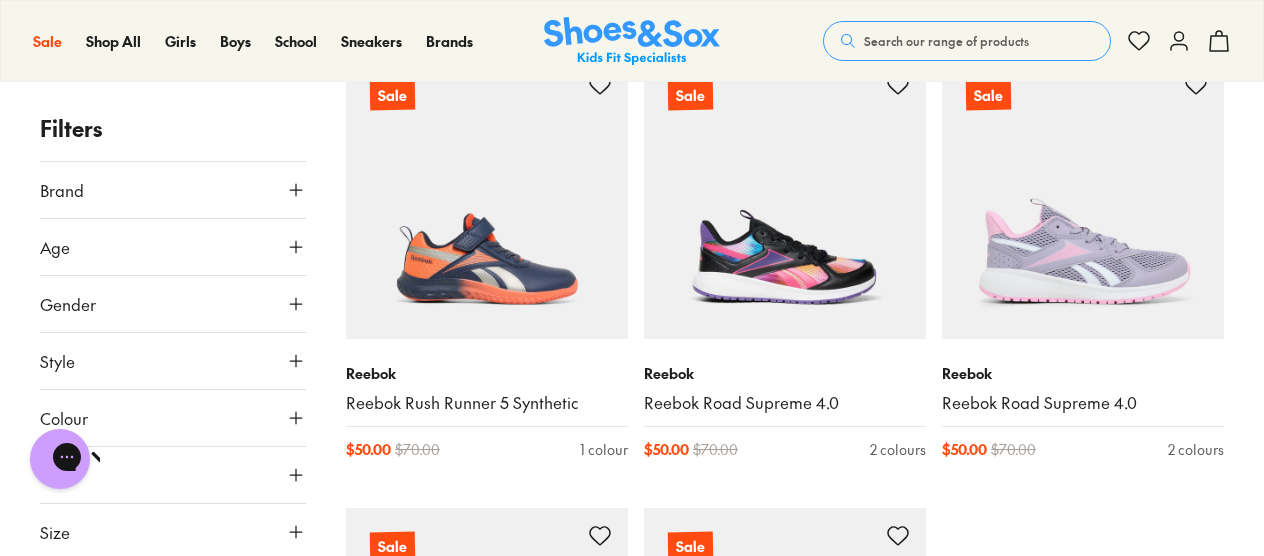 click on "Price" at bounding box center (173, 475) 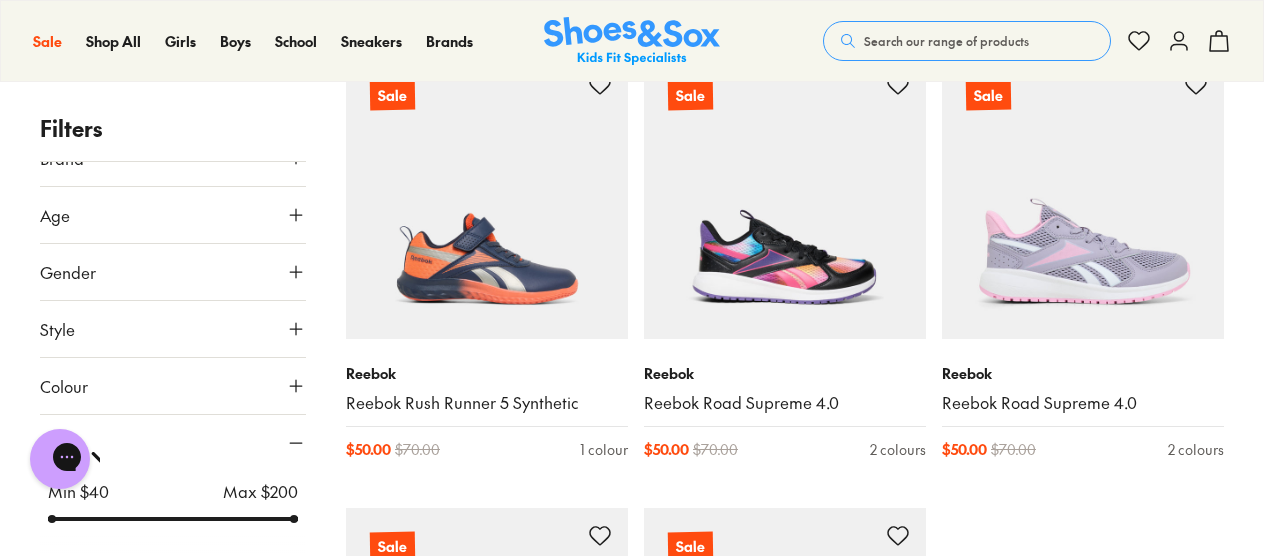 scroll, scrollTop: 34, scrollLeft: 0, axis: vertical 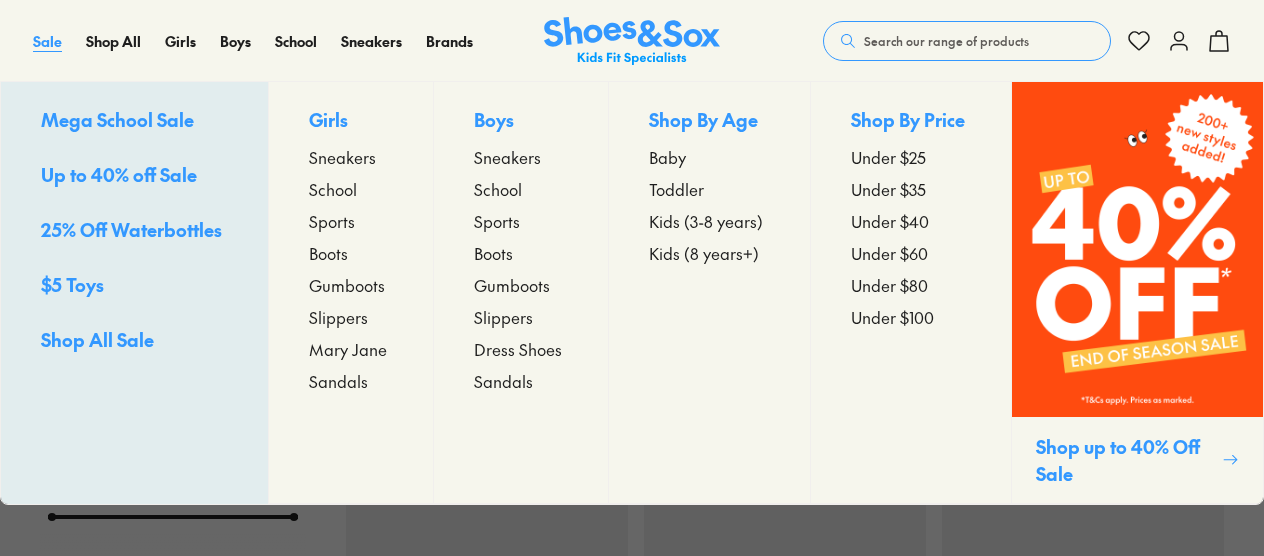 click on "Sale" at bounding box center [47, 41] 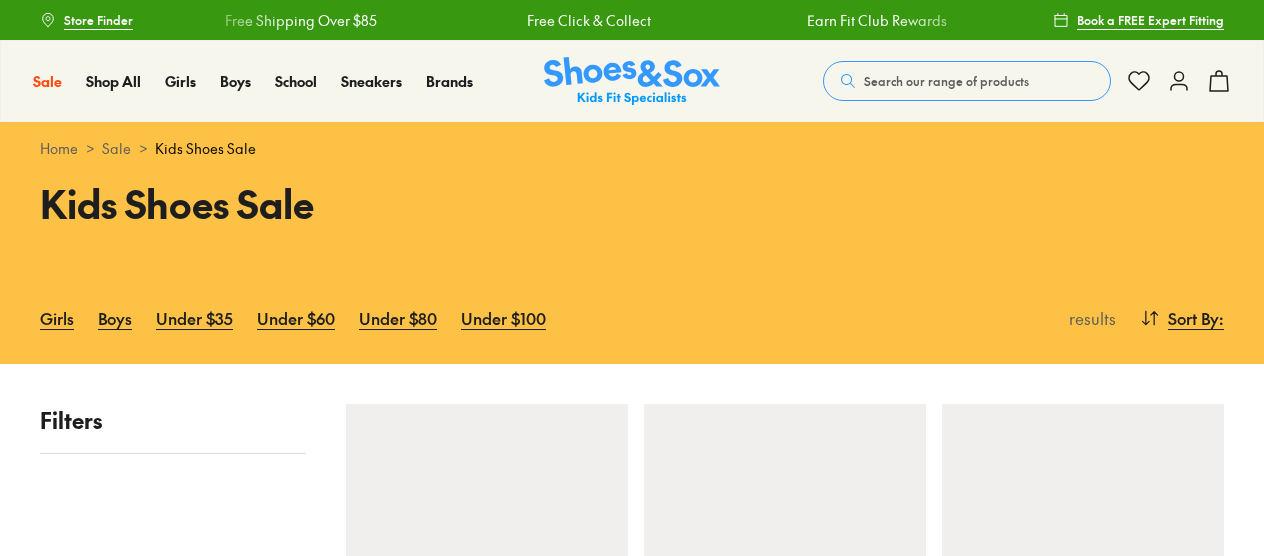 scroll, scrollTop: 0, scrollLeft: 0, axis: both 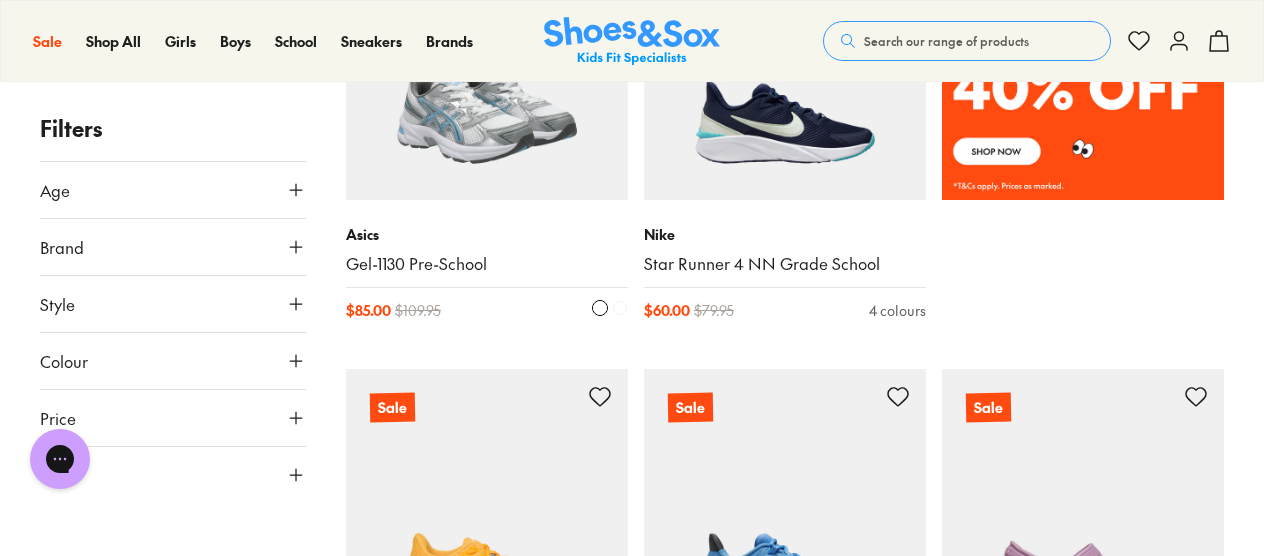 click at bounding box center [487, 59] 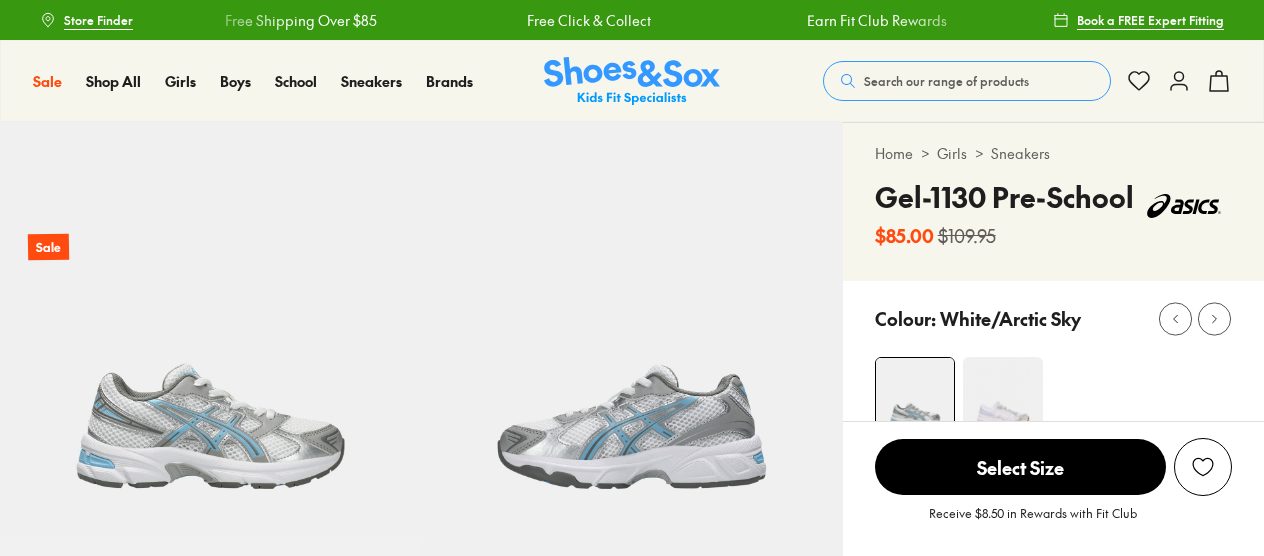 scroll, scrollTop: 0, scrollLeft: 0, axis: both 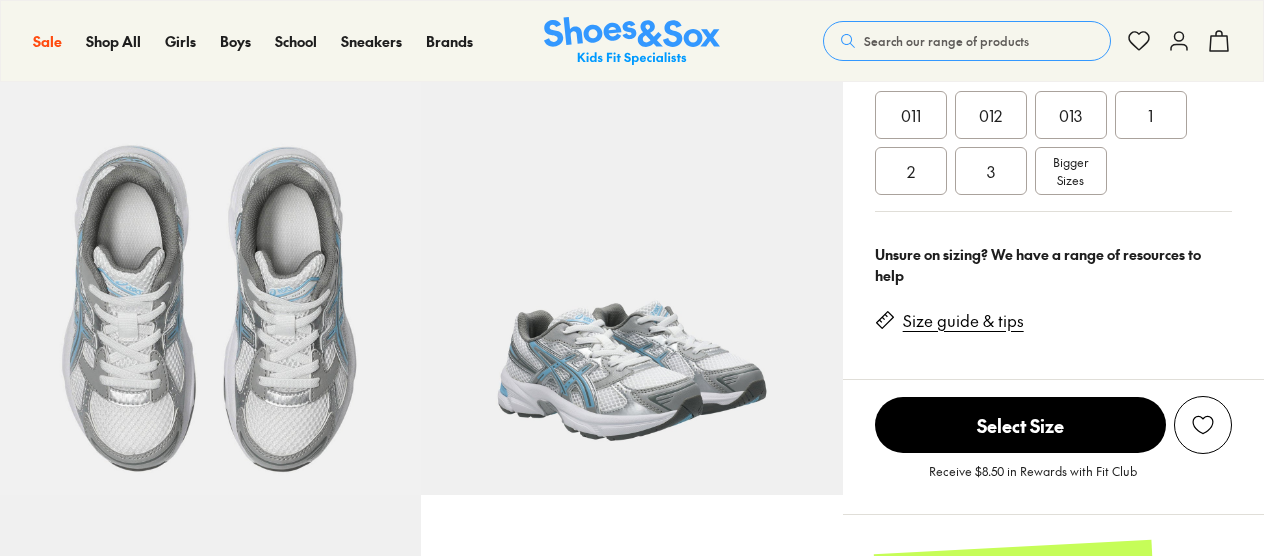 select on "*" 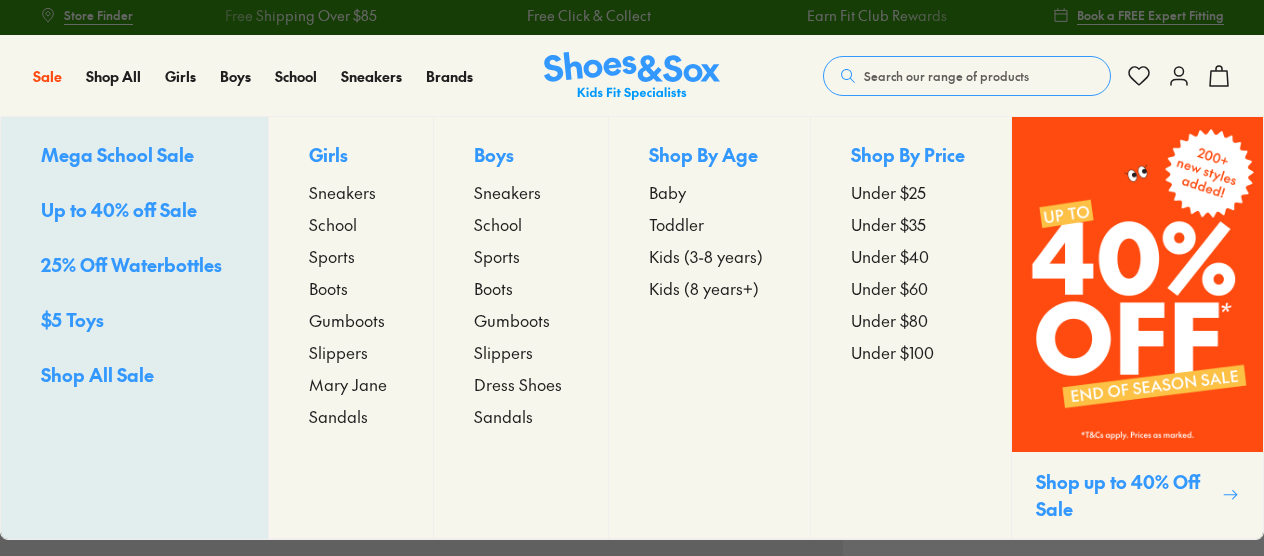 scroll, scrollTop: 2, scrollLeft: 0, axis: vertical 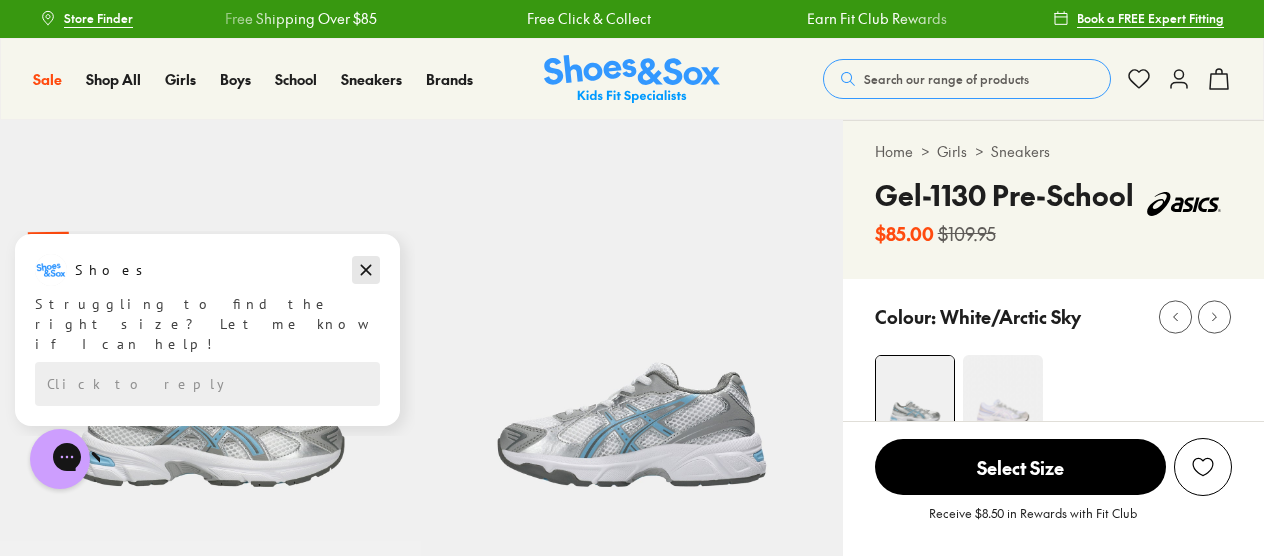 click 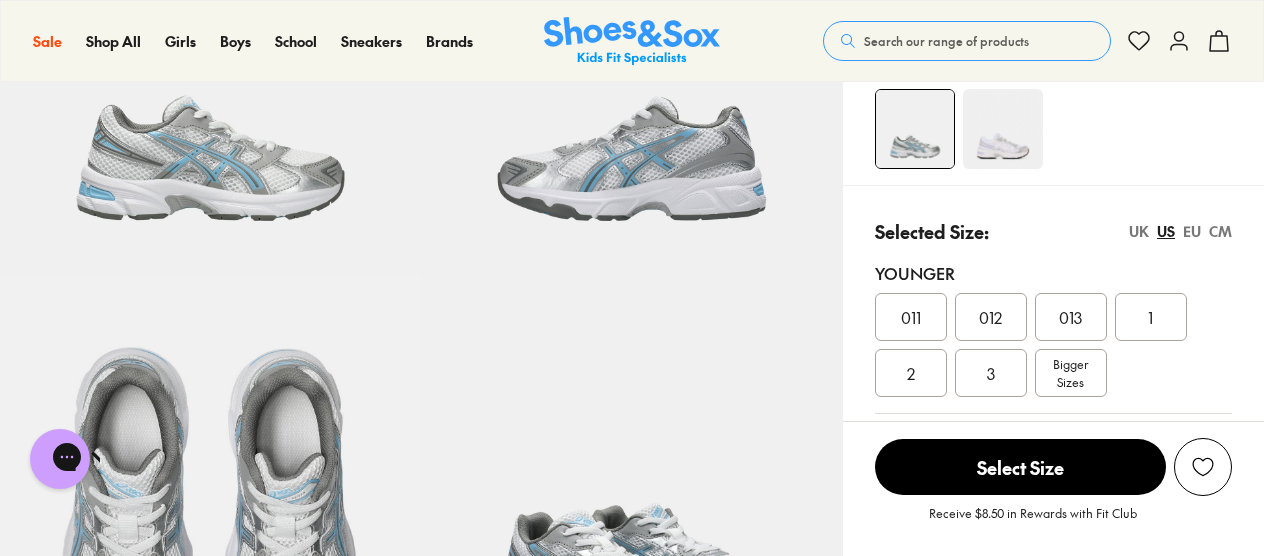 scroll, scrollTop: 330, scrollLeft: 0, axis: vertical 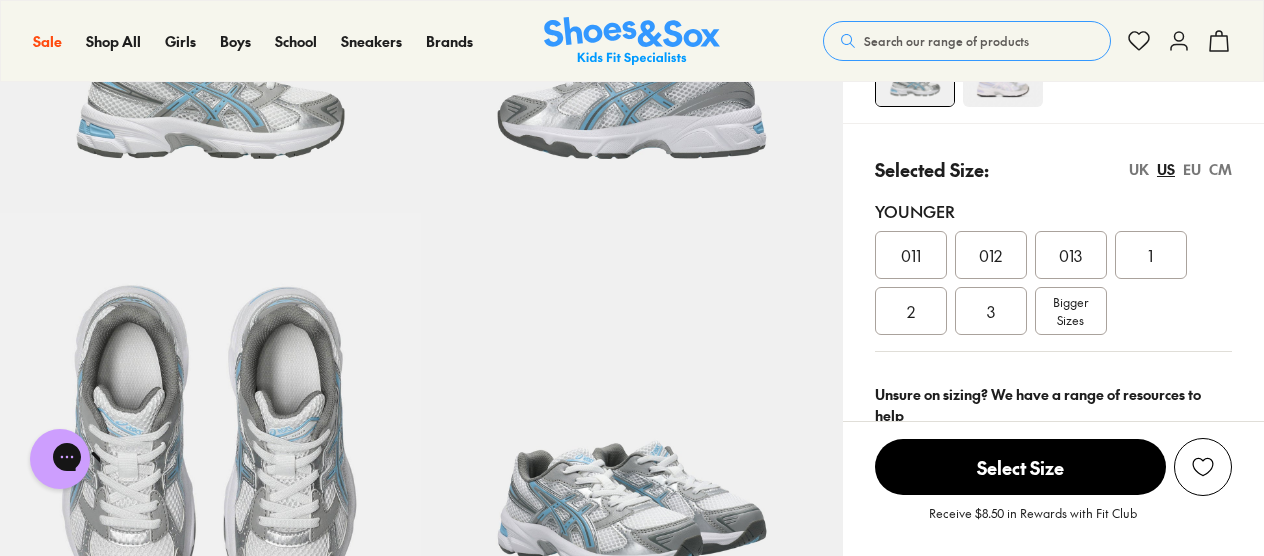 click on "3" at bounding box center [991, 311] 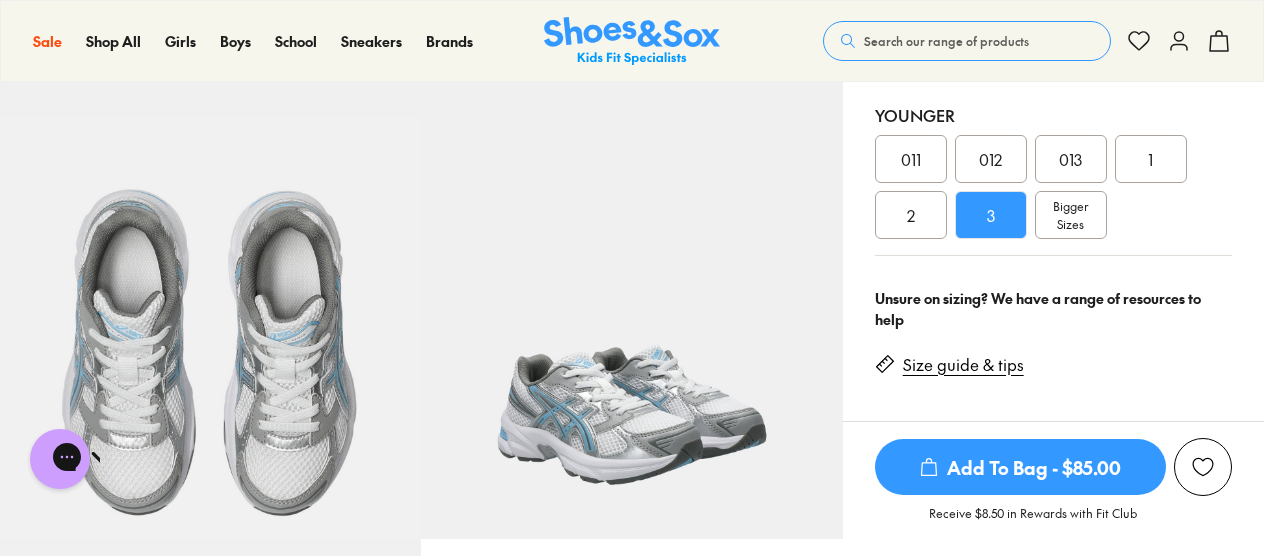 scroll, scrollTop: 436, scrollLeft: 0, axis: vertical 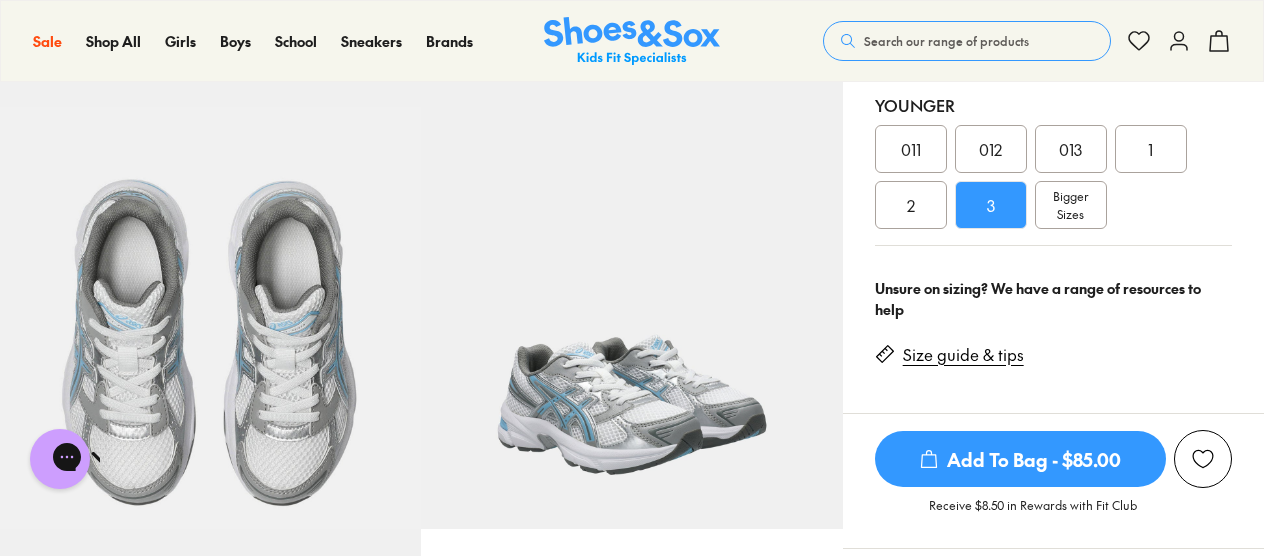 click on "Size guide & tips" at bounding box center (963, 355) 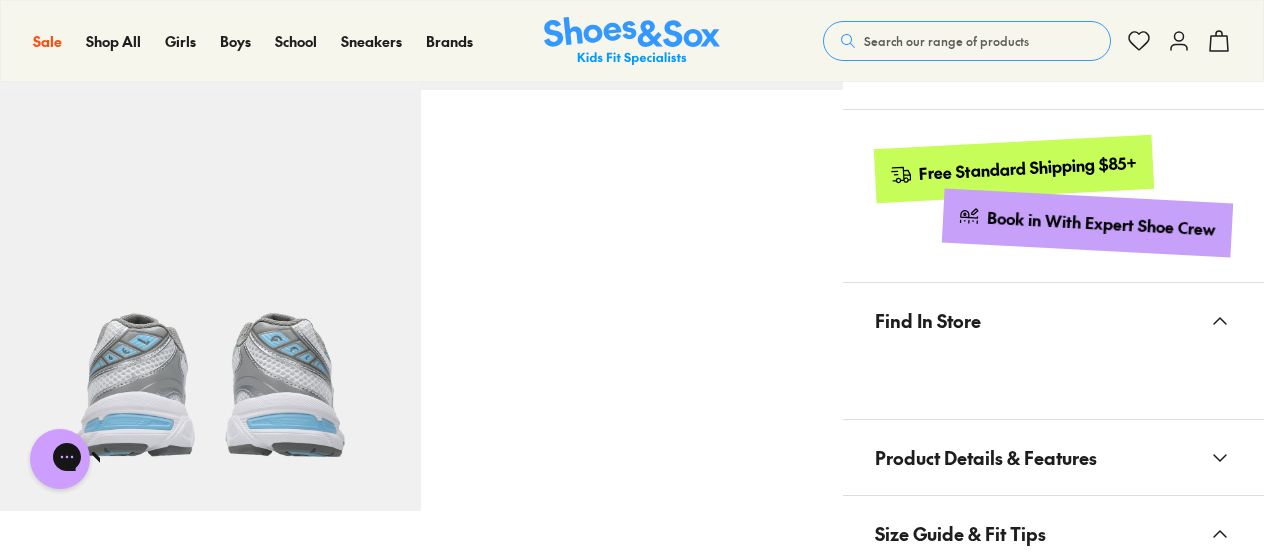 scroll, scrollTop: 873, scrollLeft: 0, axis: vertical 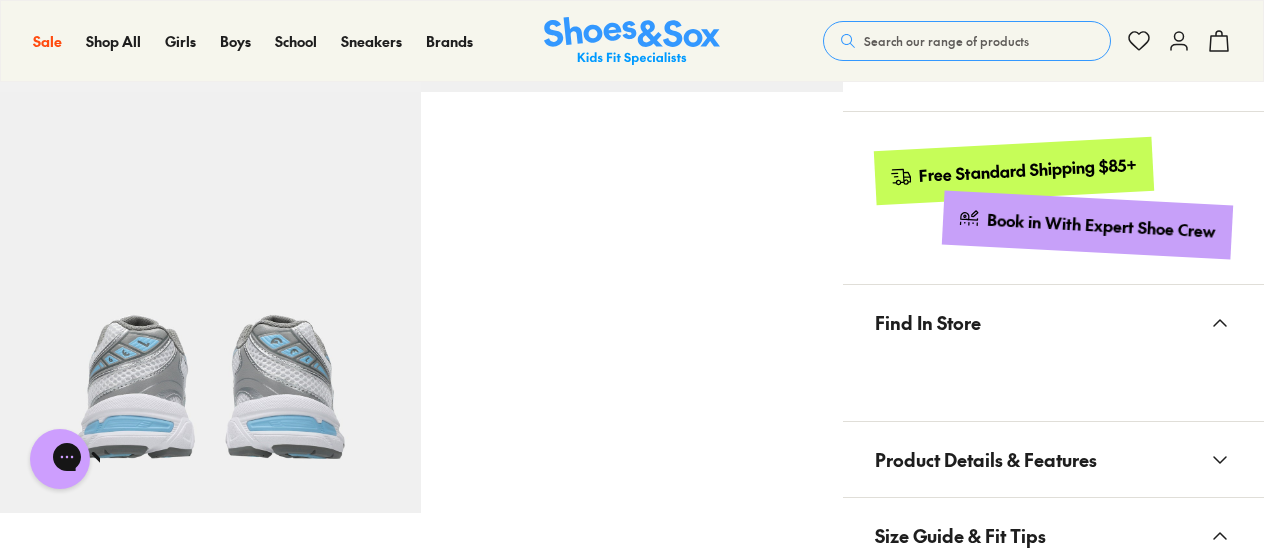 click on "Find In Store" at bounding box center [928, 322] 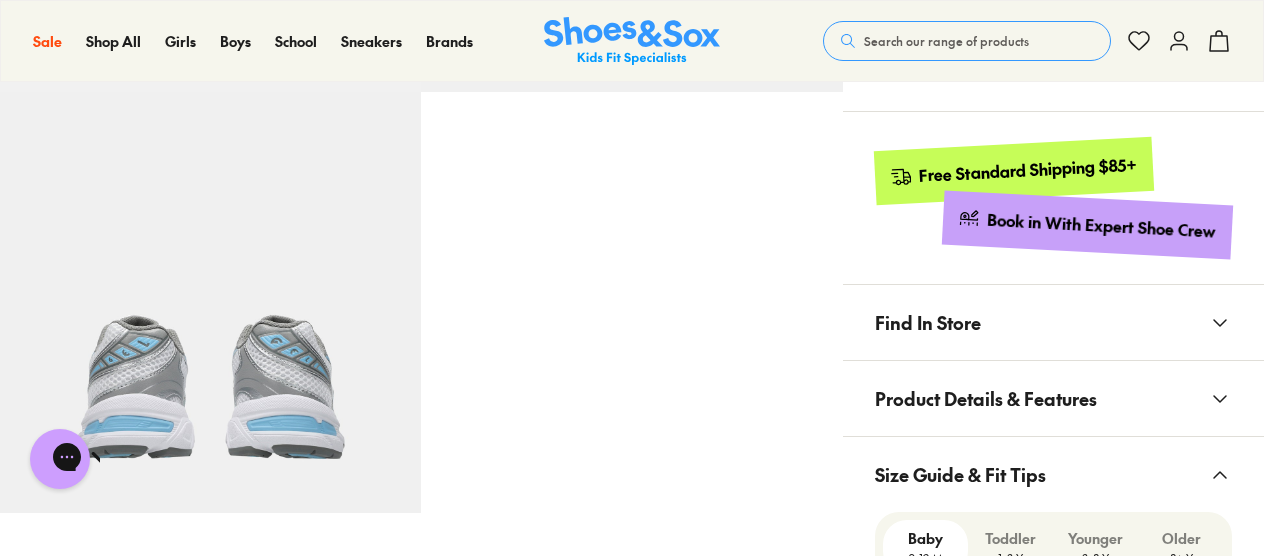click 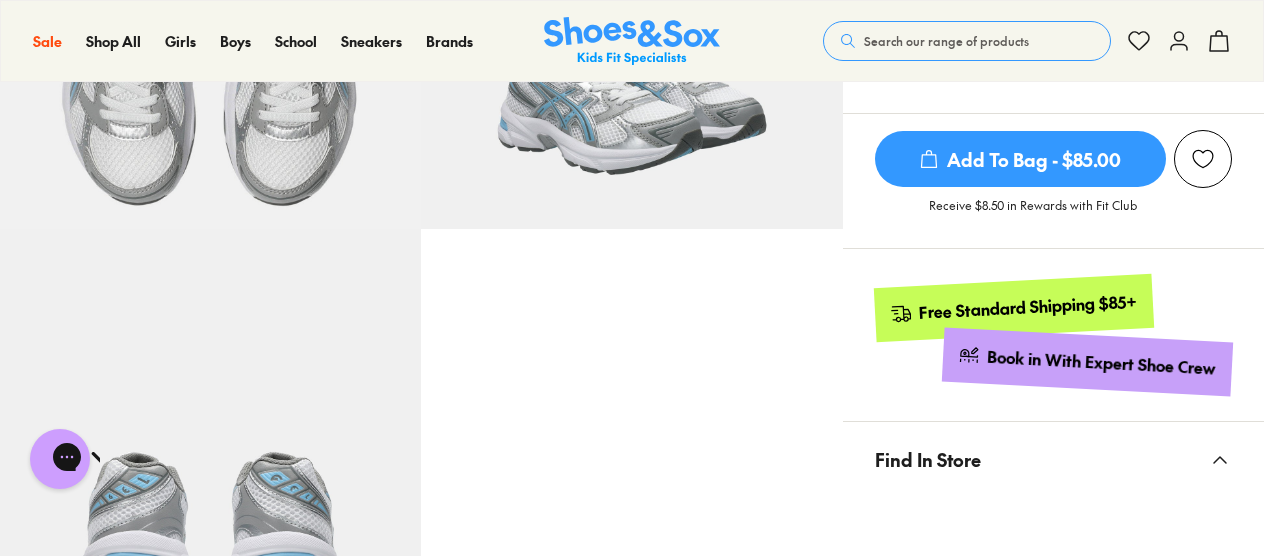 scroll, scrollTop: 0, scrollLeft: 0, axis: both 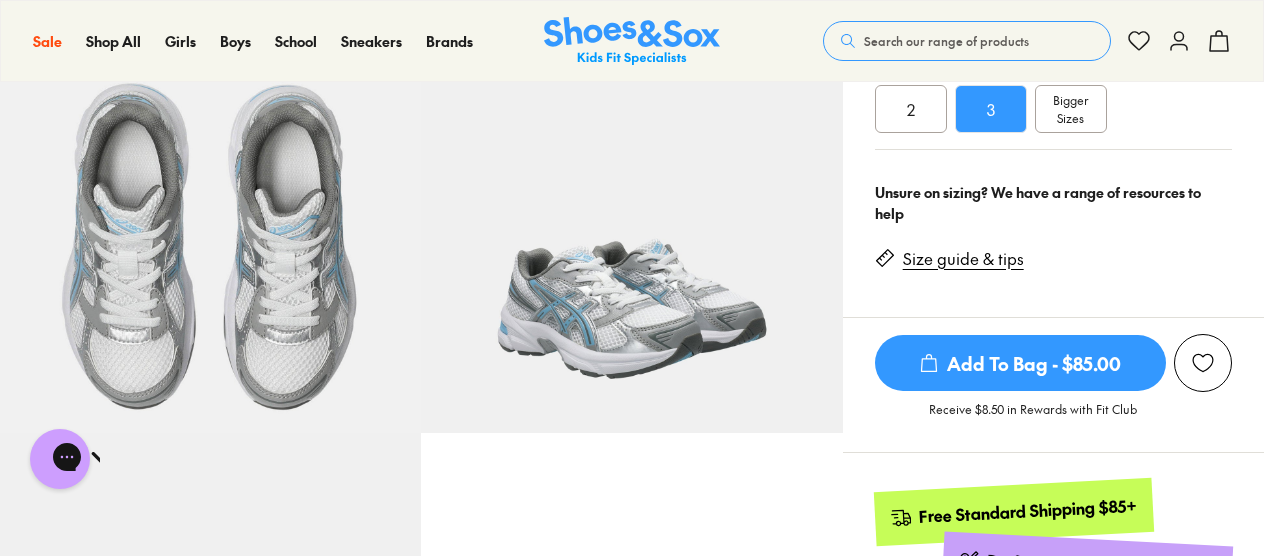 click on "Bigger Sizes" at bounding box center (1070, 109) 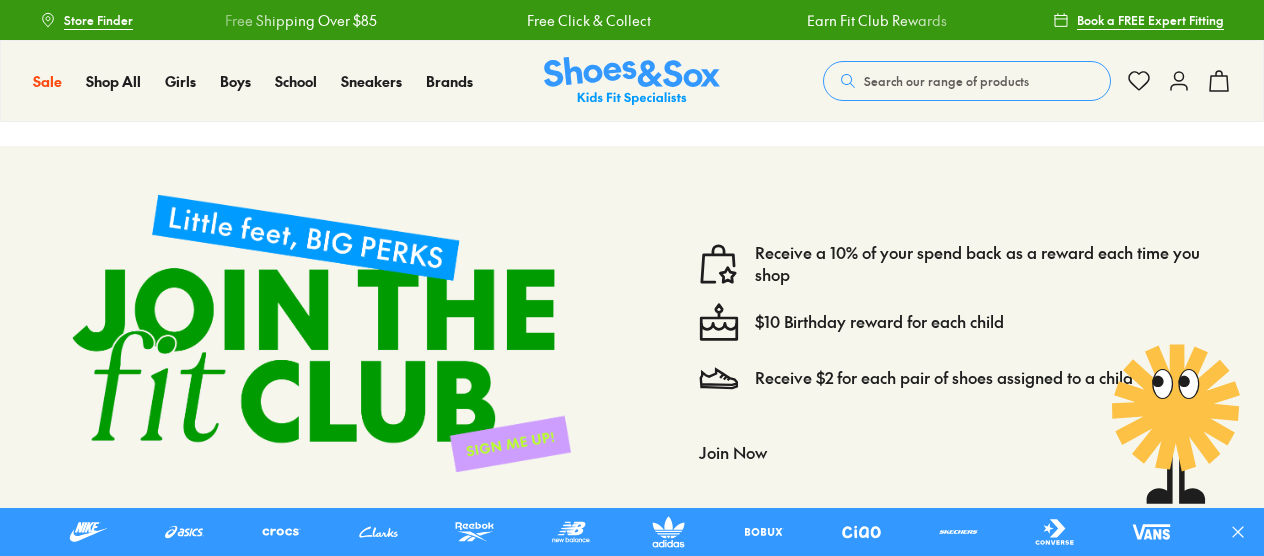 scroll, scrollTop: 0, scrollLeft: 0, axis: both 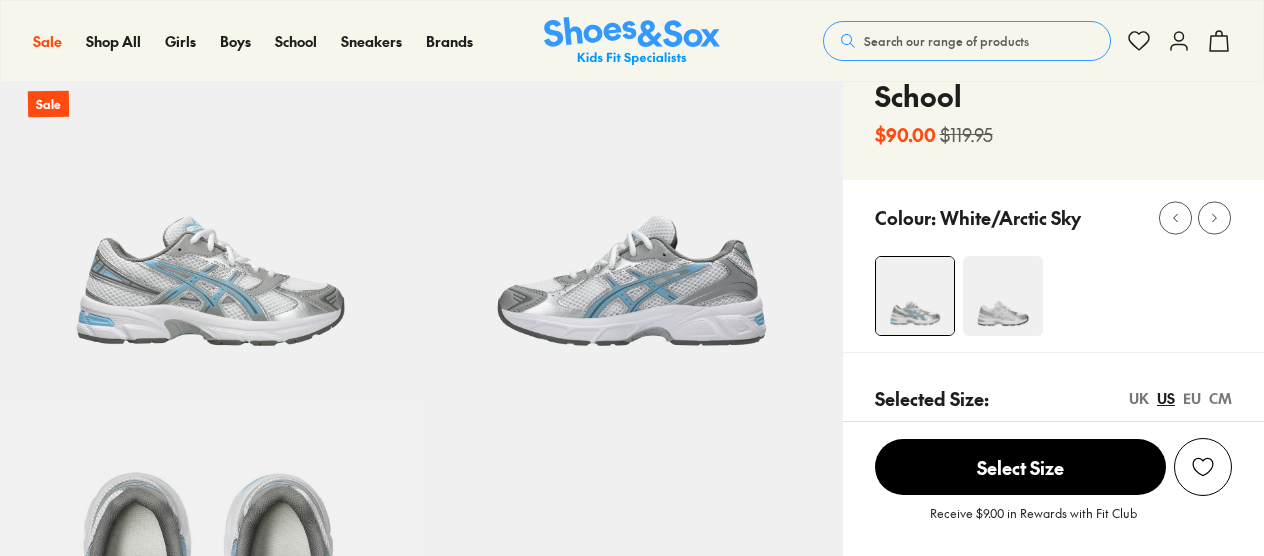 select on "*" 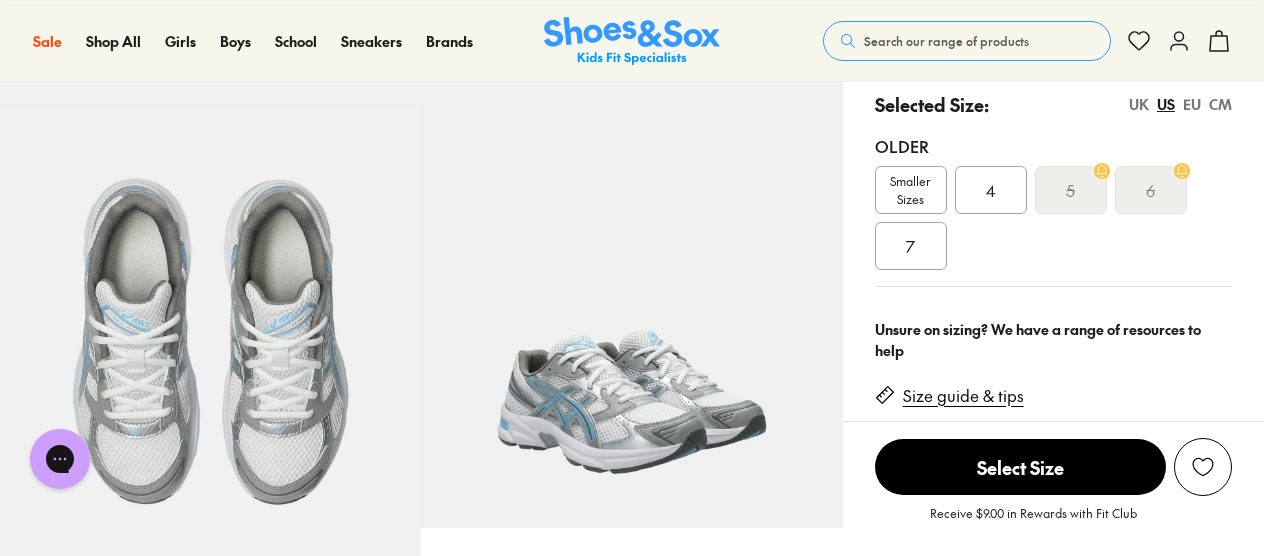 scroll, scrollTop: 436, scrollLeft: 0, axis: vertical 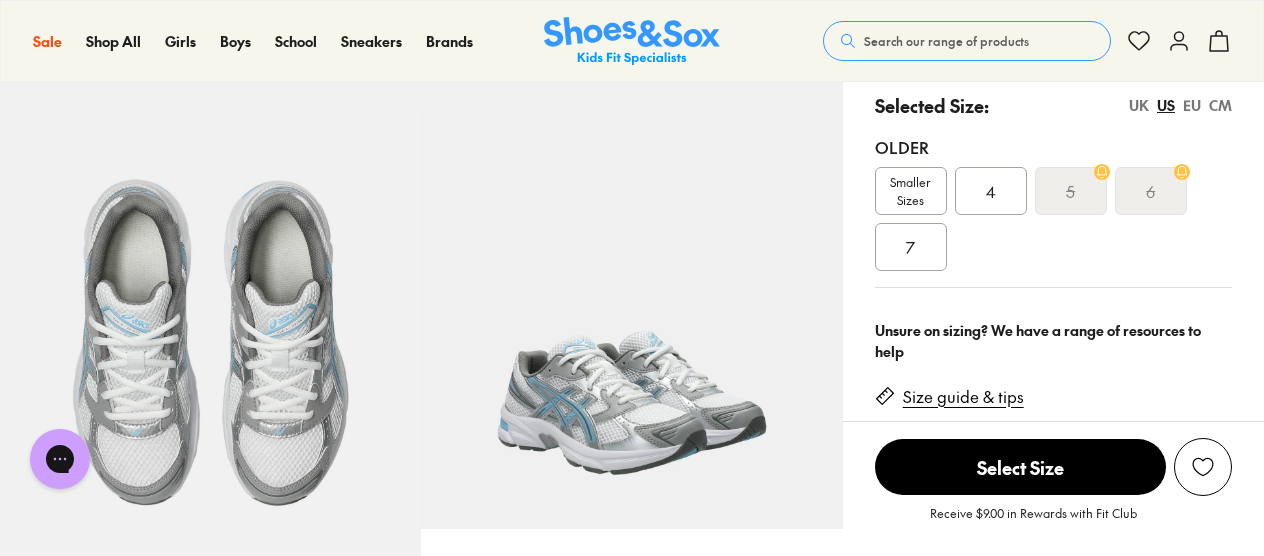 click on "7" at bounding box center [911, 247] 